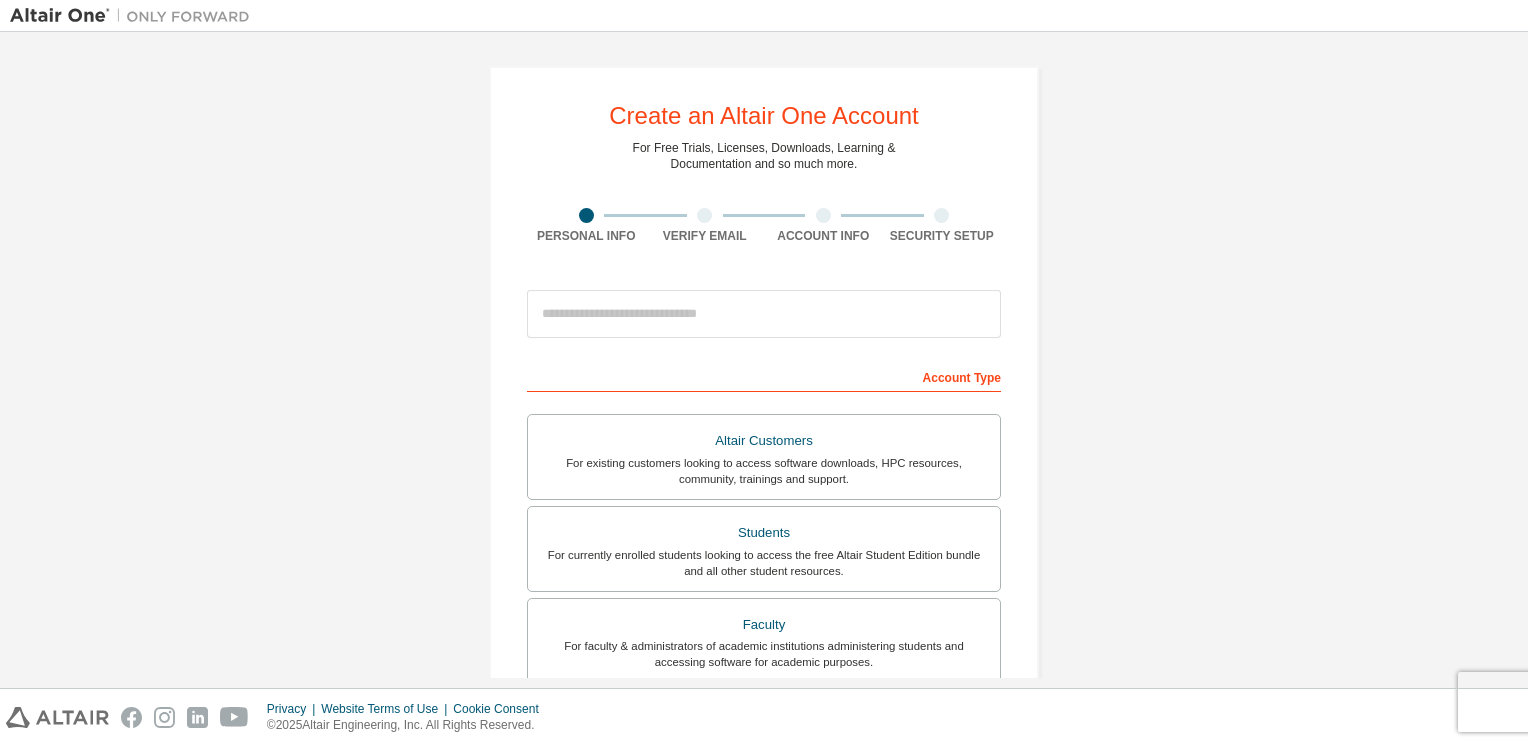 scroll, scrollTop: 0, scrollLeft: 0, axis: both 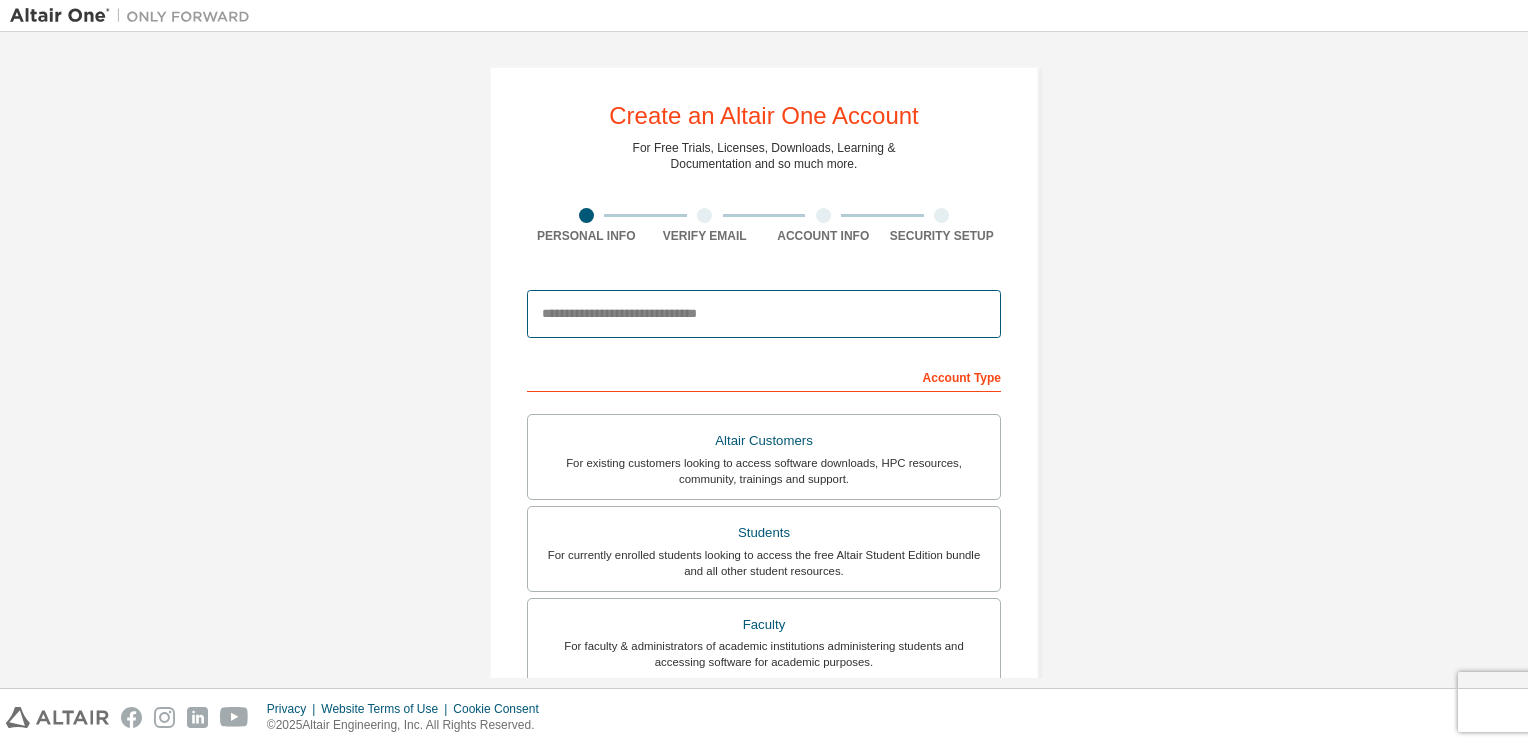 click at bounding box center [764, 314] 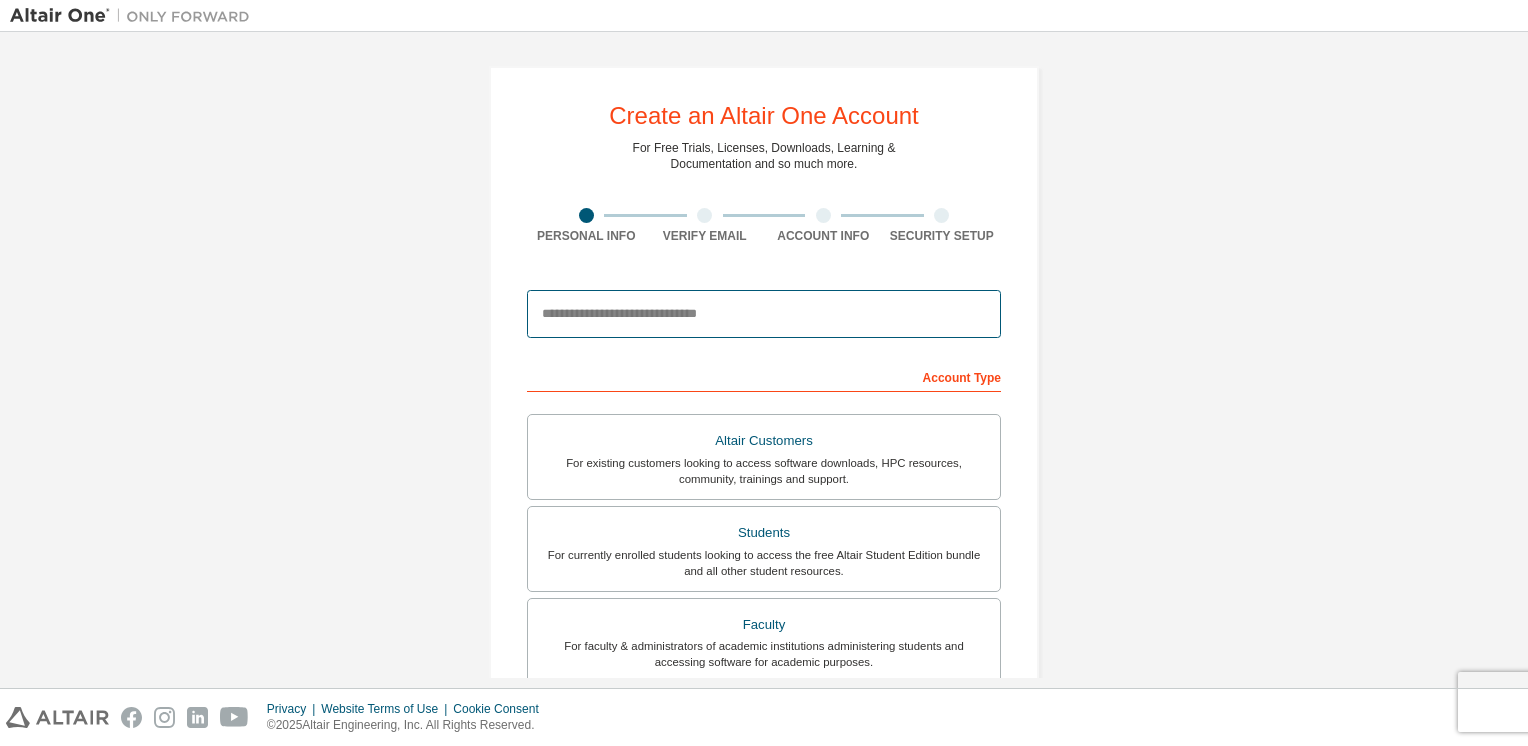 type on "**********" 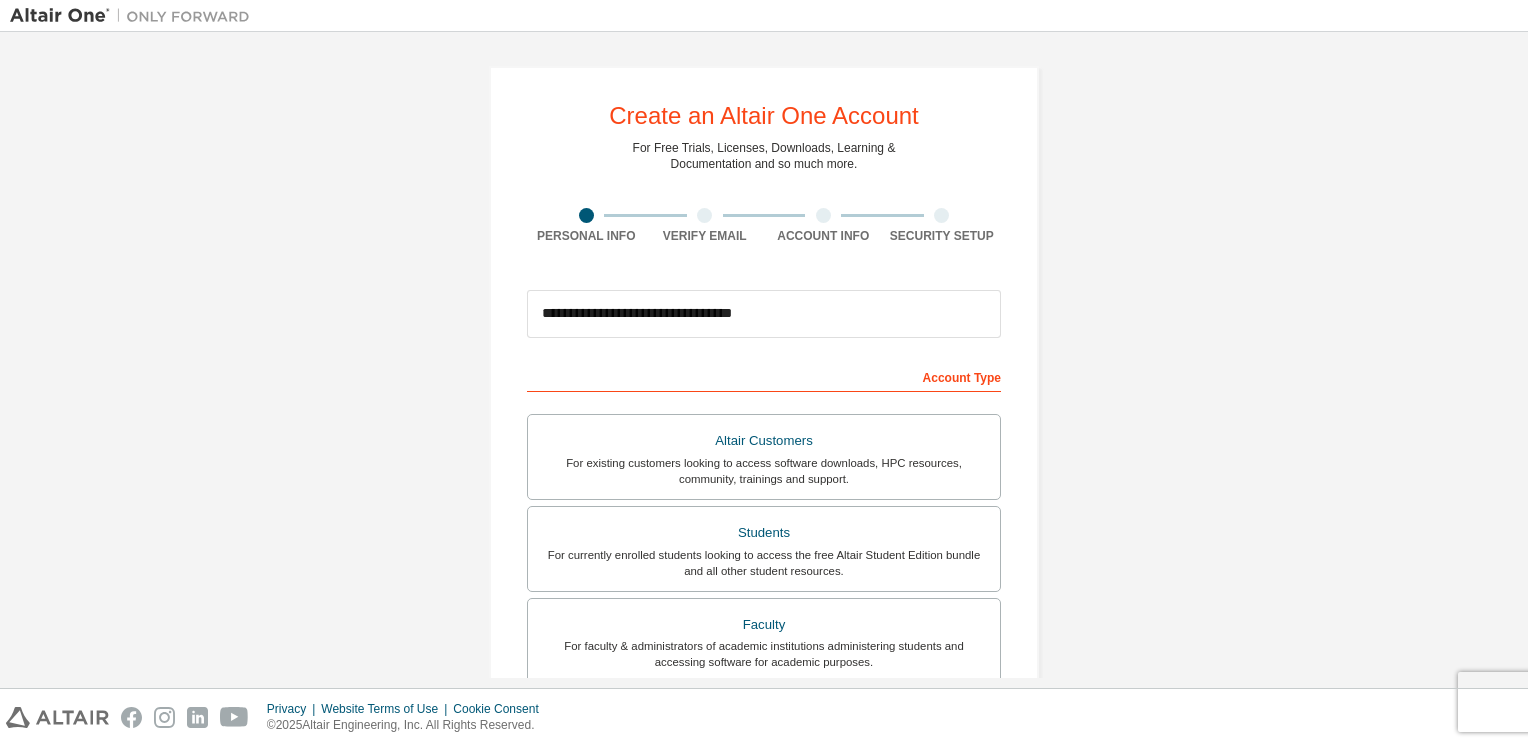 type on "*******" 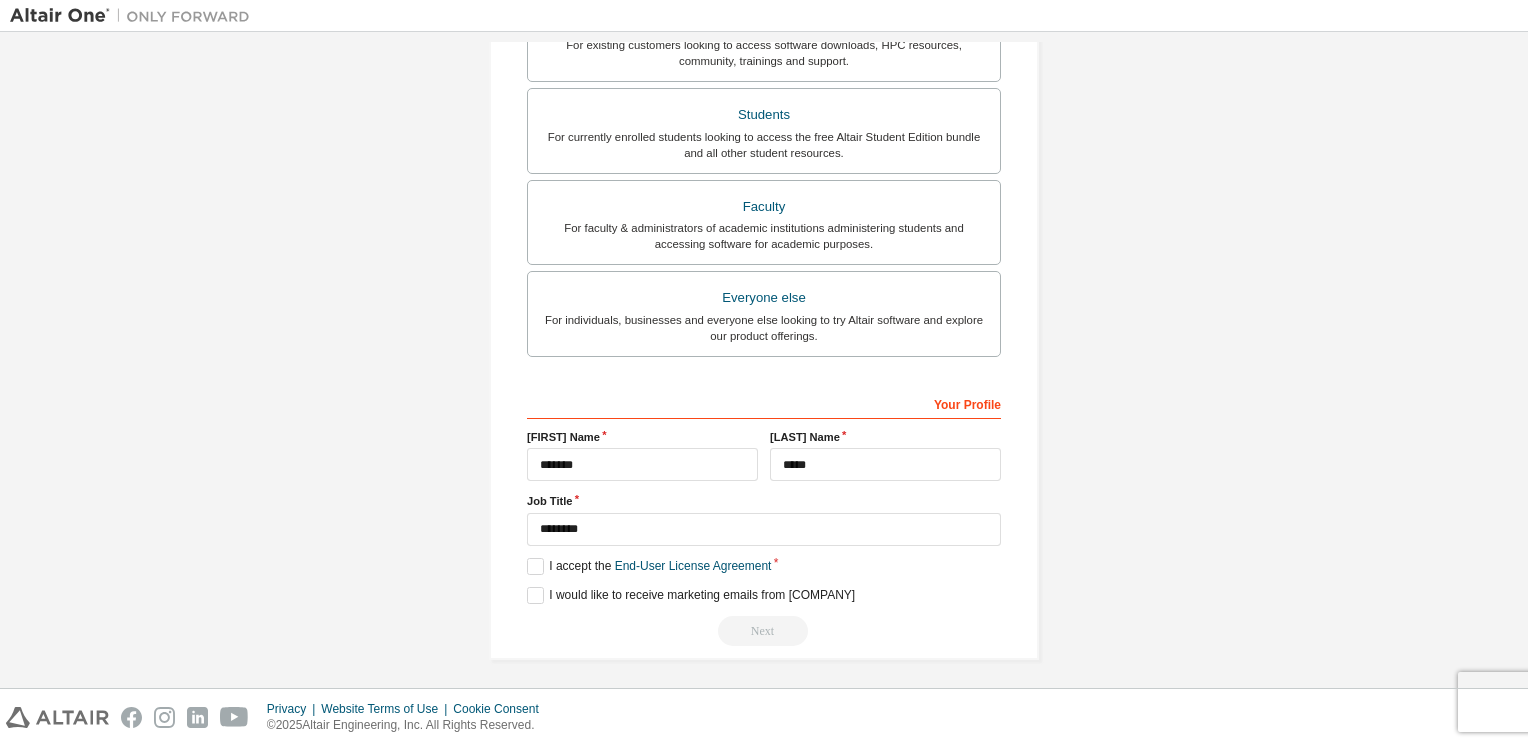 scroll, scrollTop: 0, scrollLeft: 0, axis: both 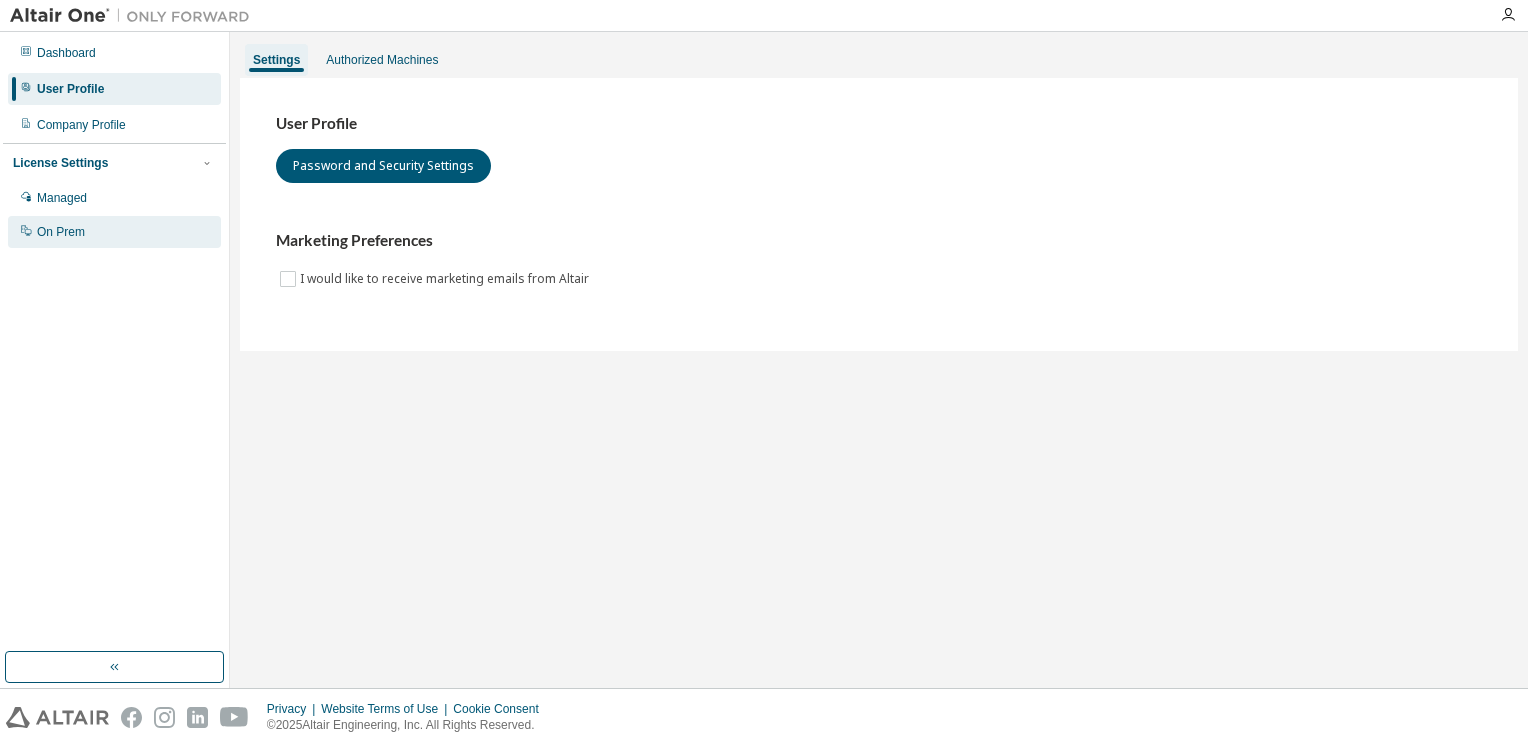 click on "On Prem" at bounding box center [61, 232] 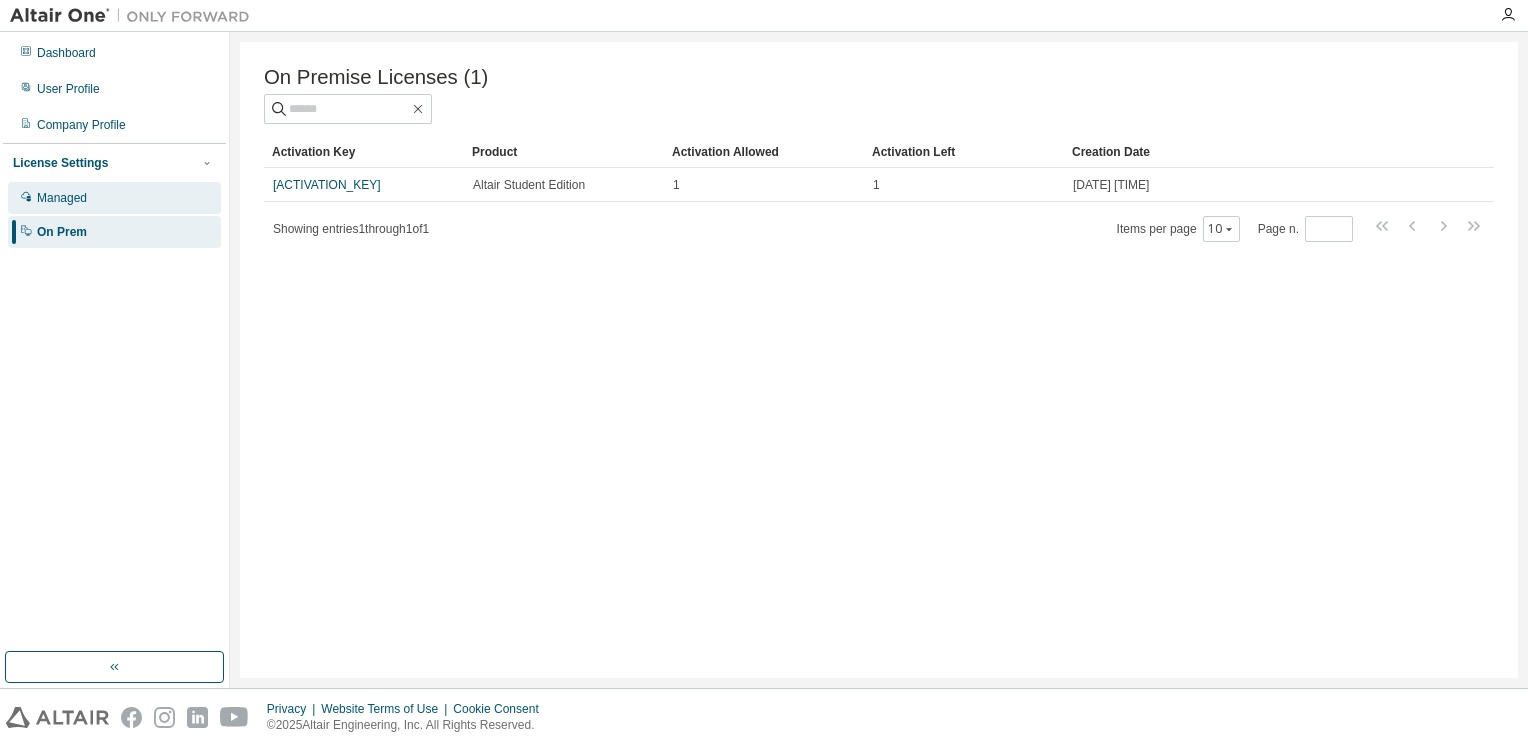 click on "Managed" at bounding box center (62, 198) 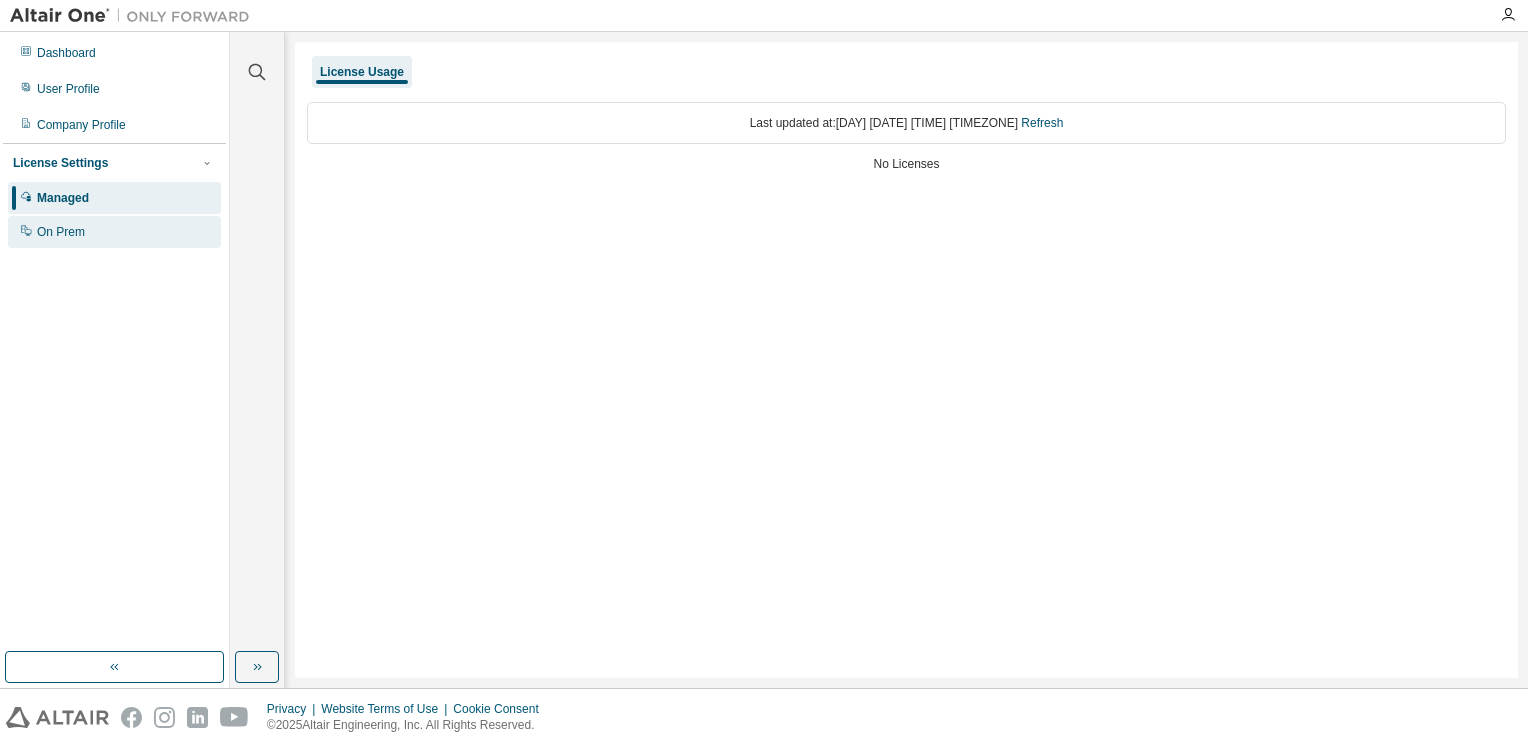 click on "On Prem" at bounding box center (61, 232) 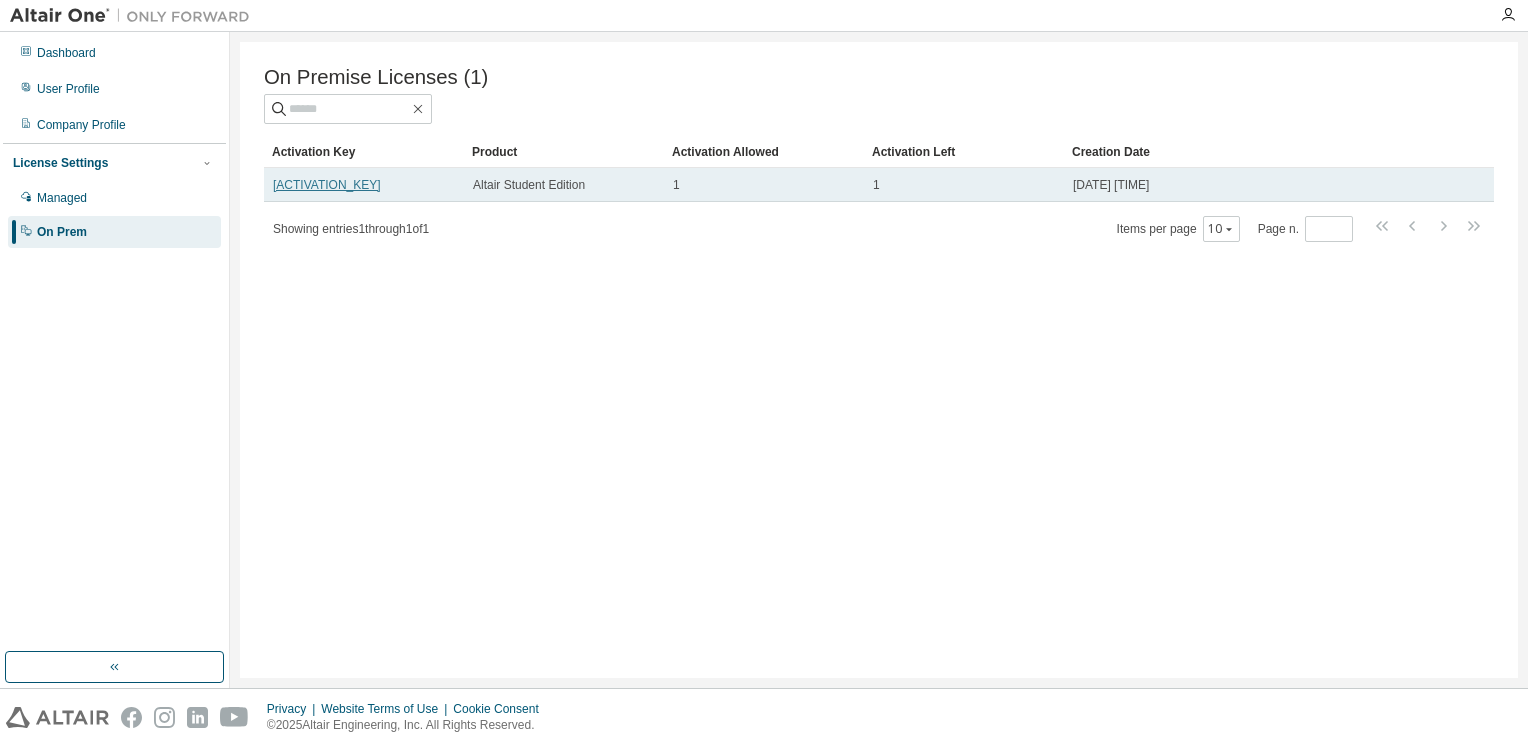 click on "[ACTIVATION_KEY]" at bounding box center [327, 185] 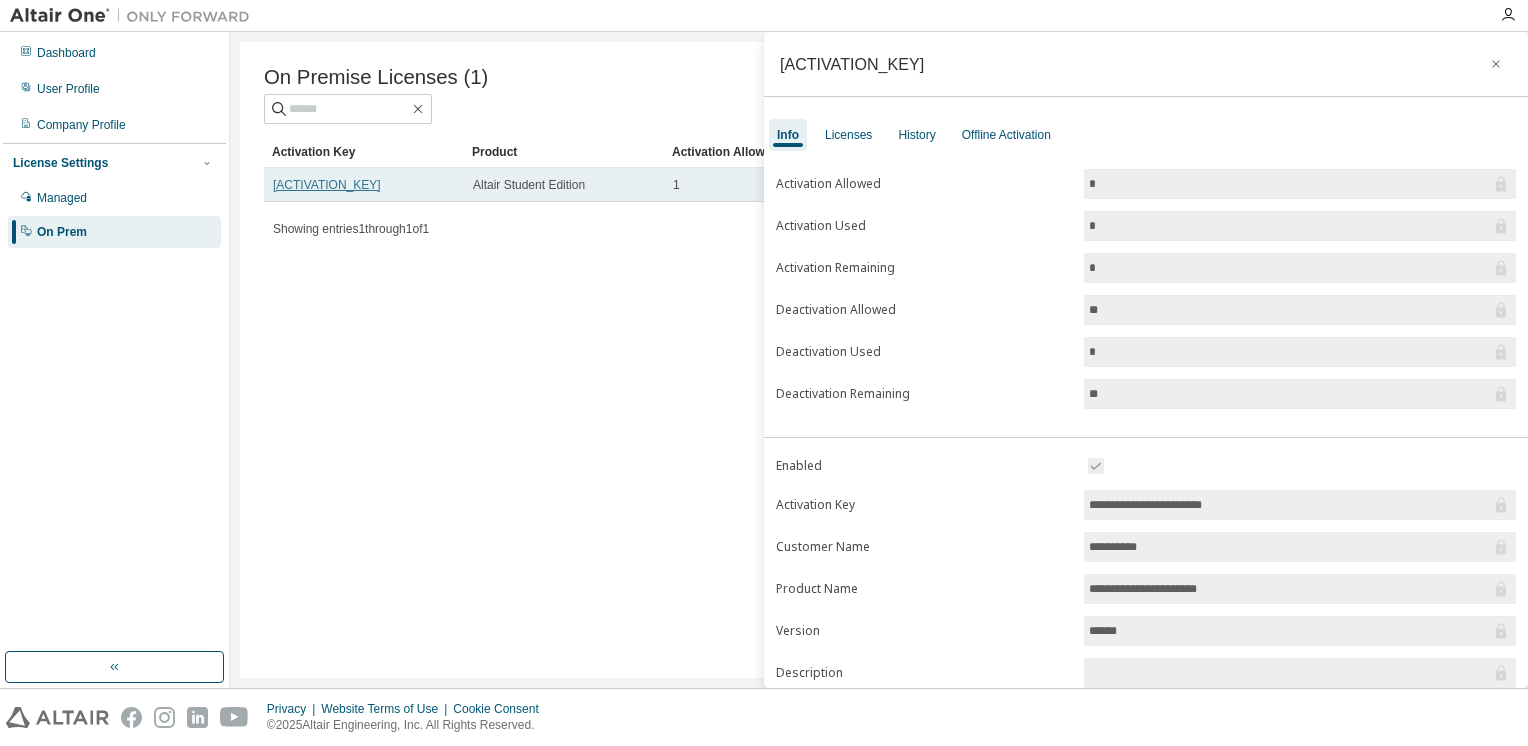 click on "[ACTIVATION_KEY]" at bounding box center [327, 185] 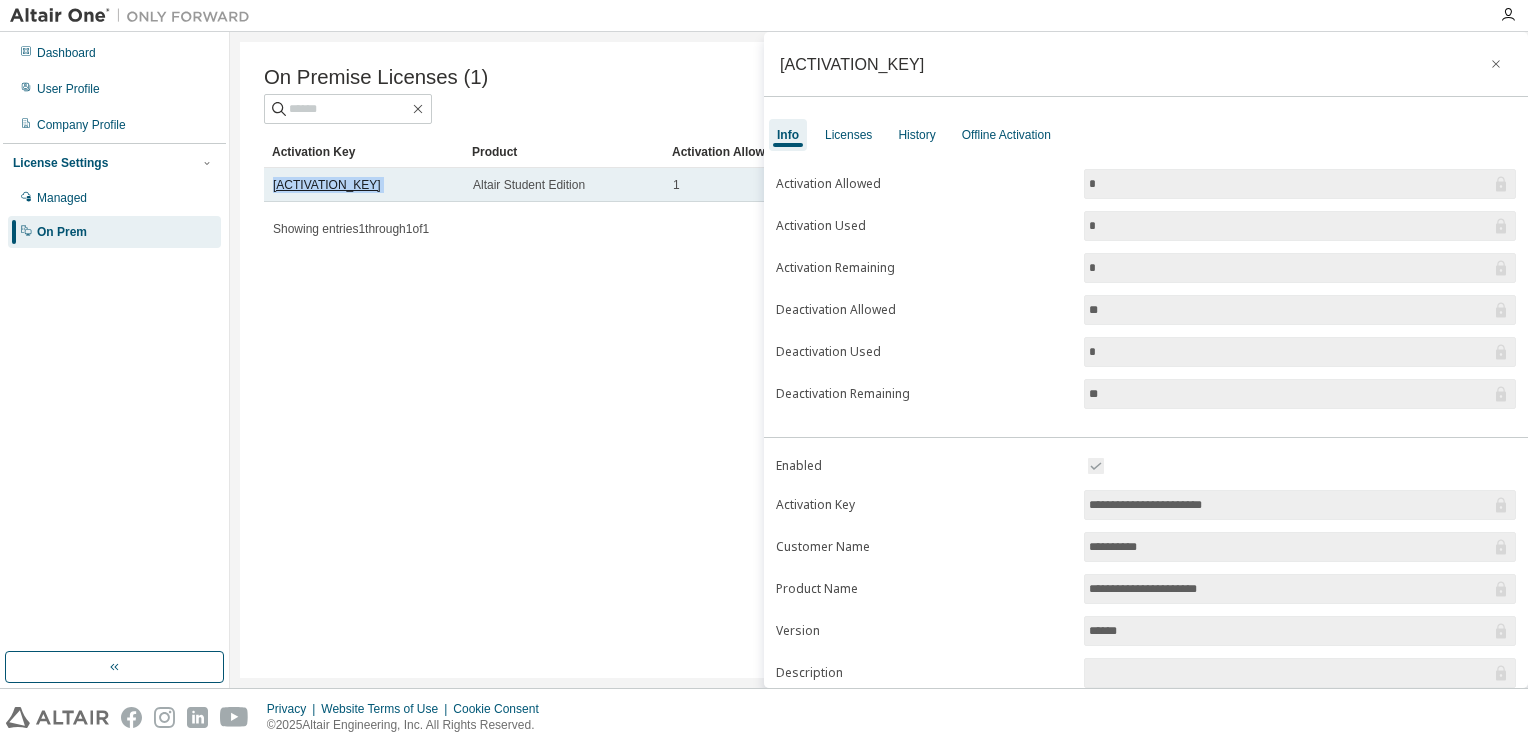 copy on "[ACTIVATION_KEY]" 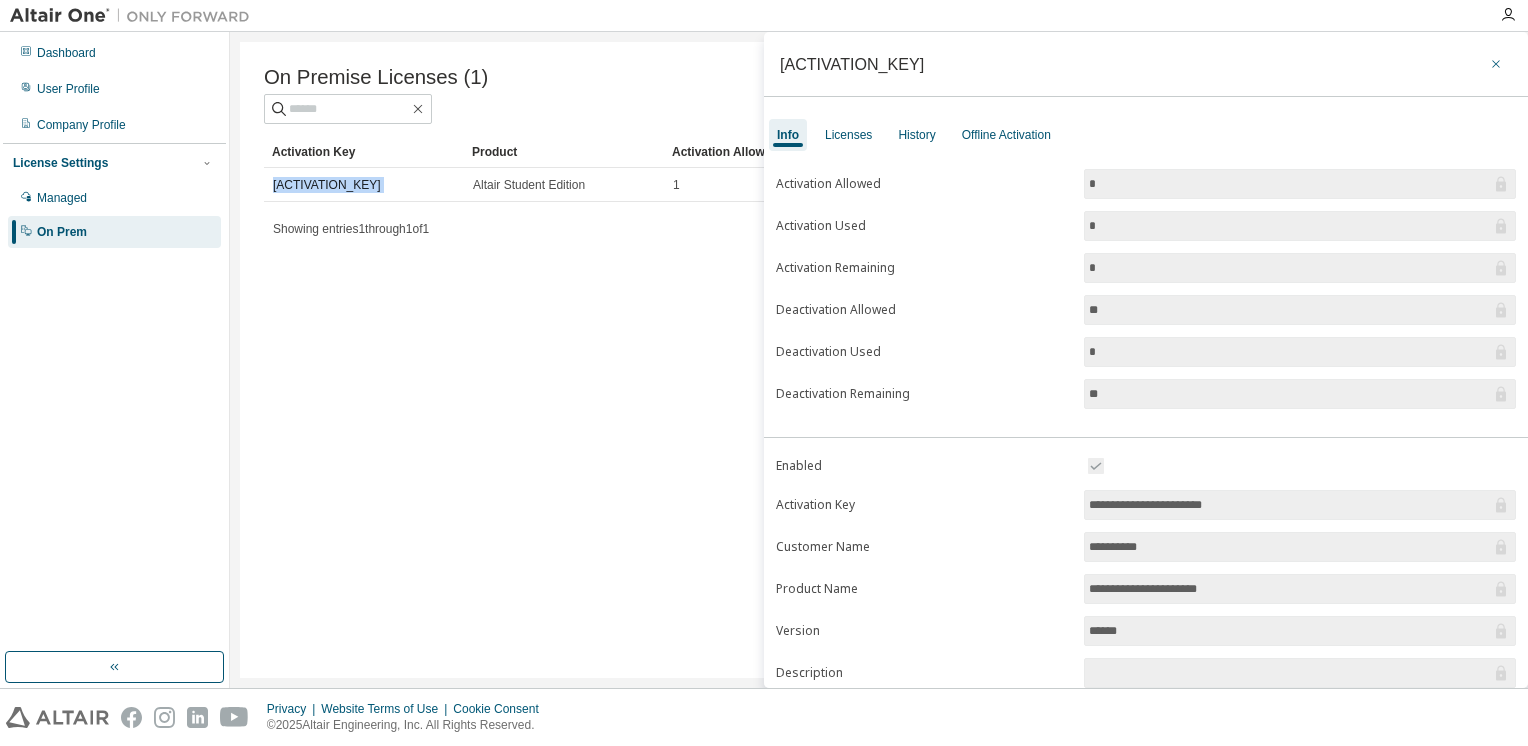 click 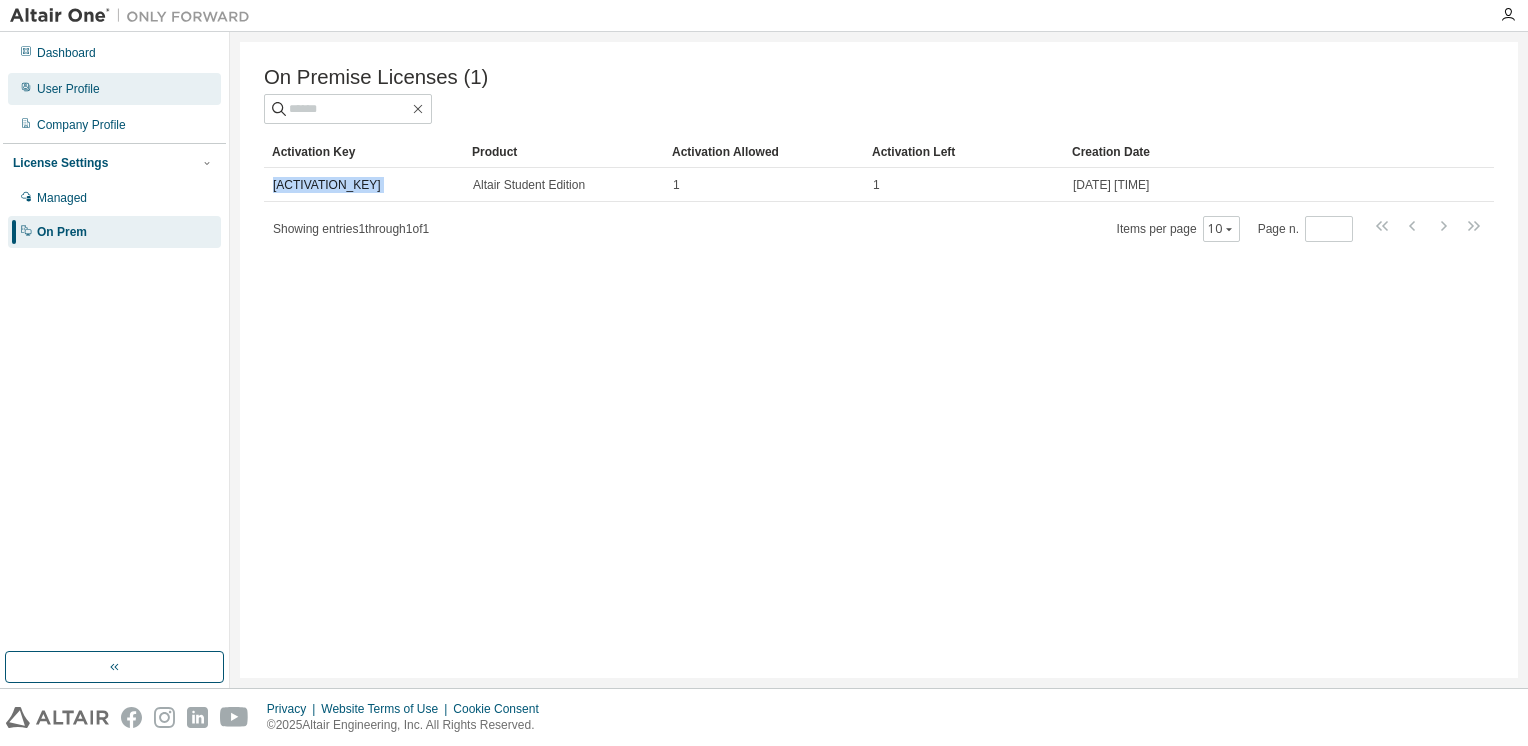 click on "User Profile" at bounding box center (114, 89) 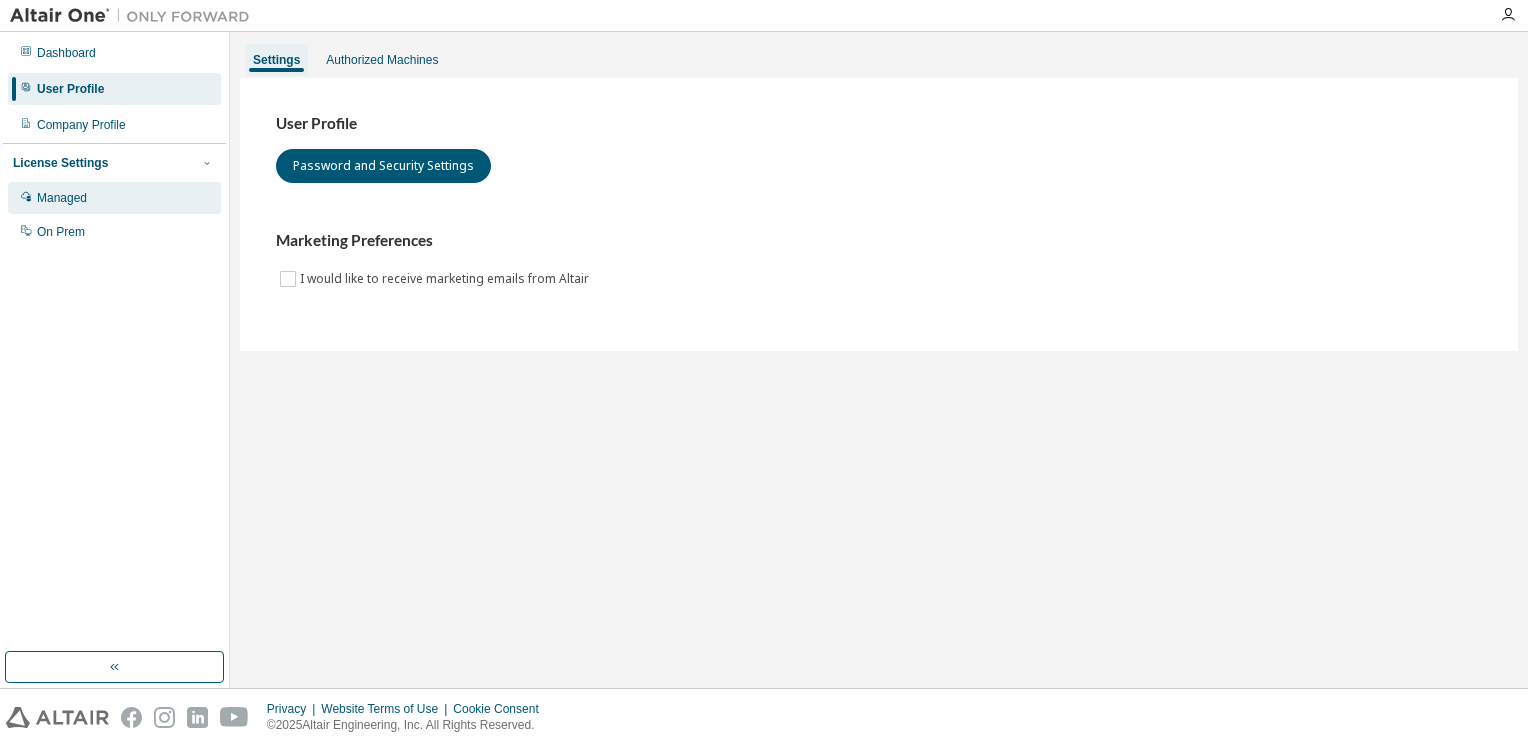 click on "Managed" at bounding box center (114, 198) 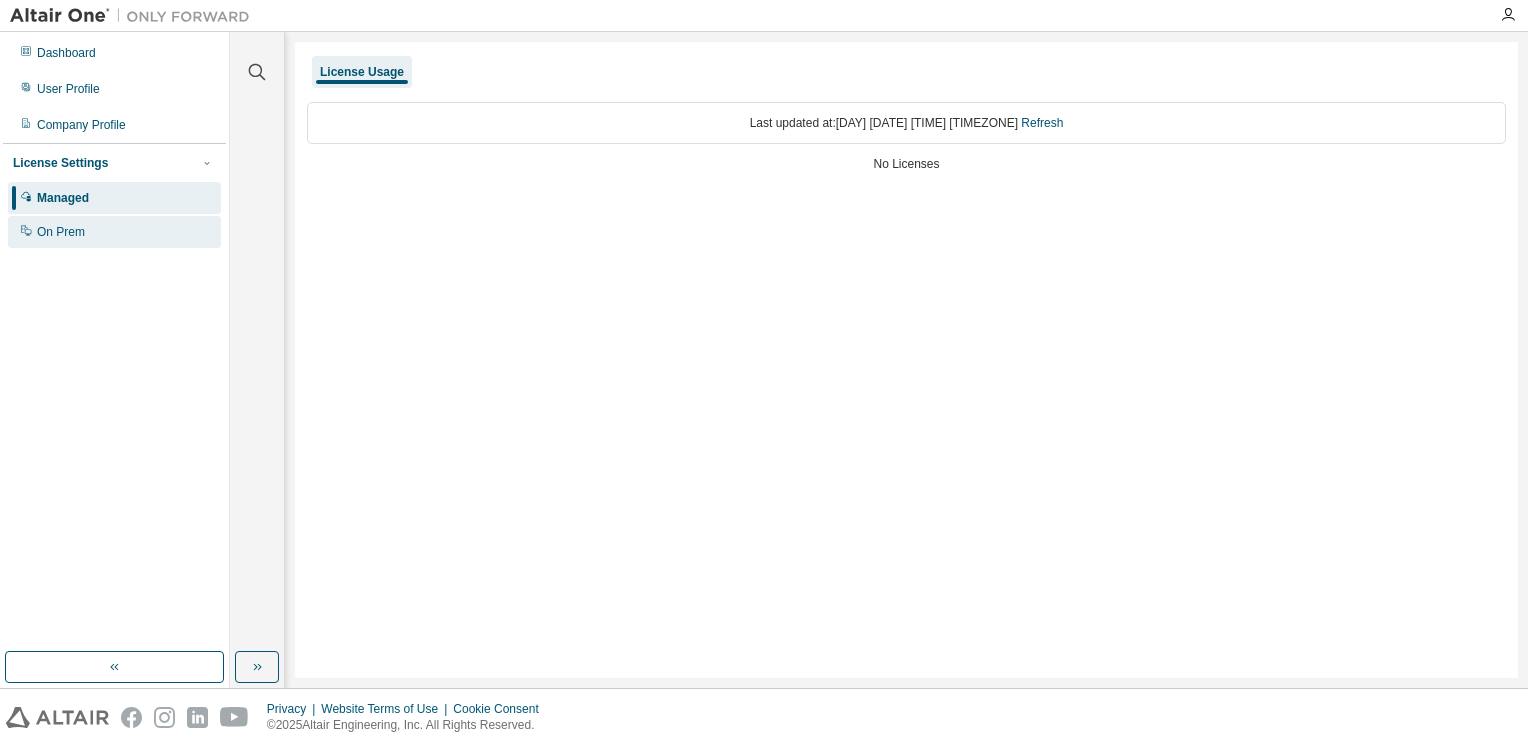 click on "On Prem" at bounding box center (114, 232) 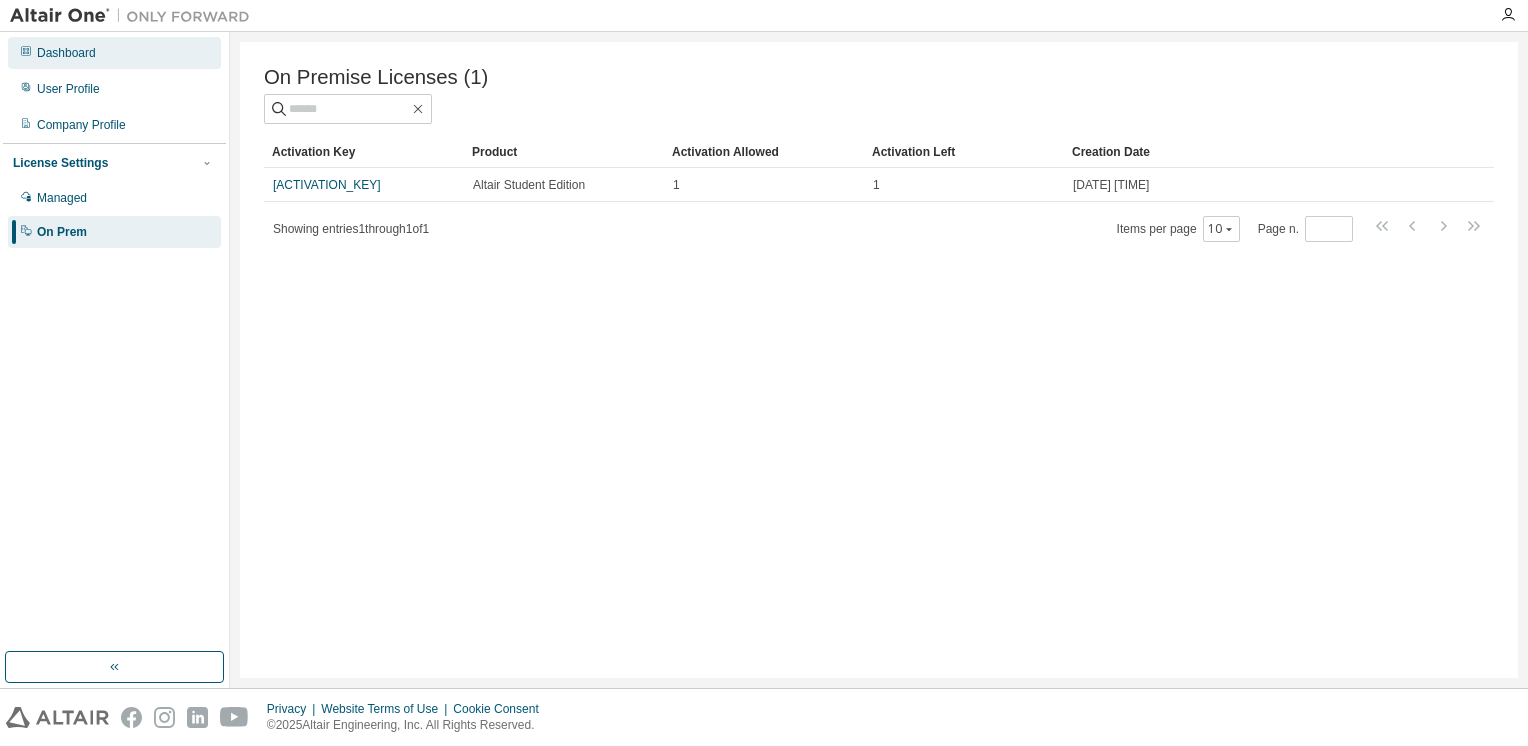 click on "Dashboard" at bounding box center (66, 53) 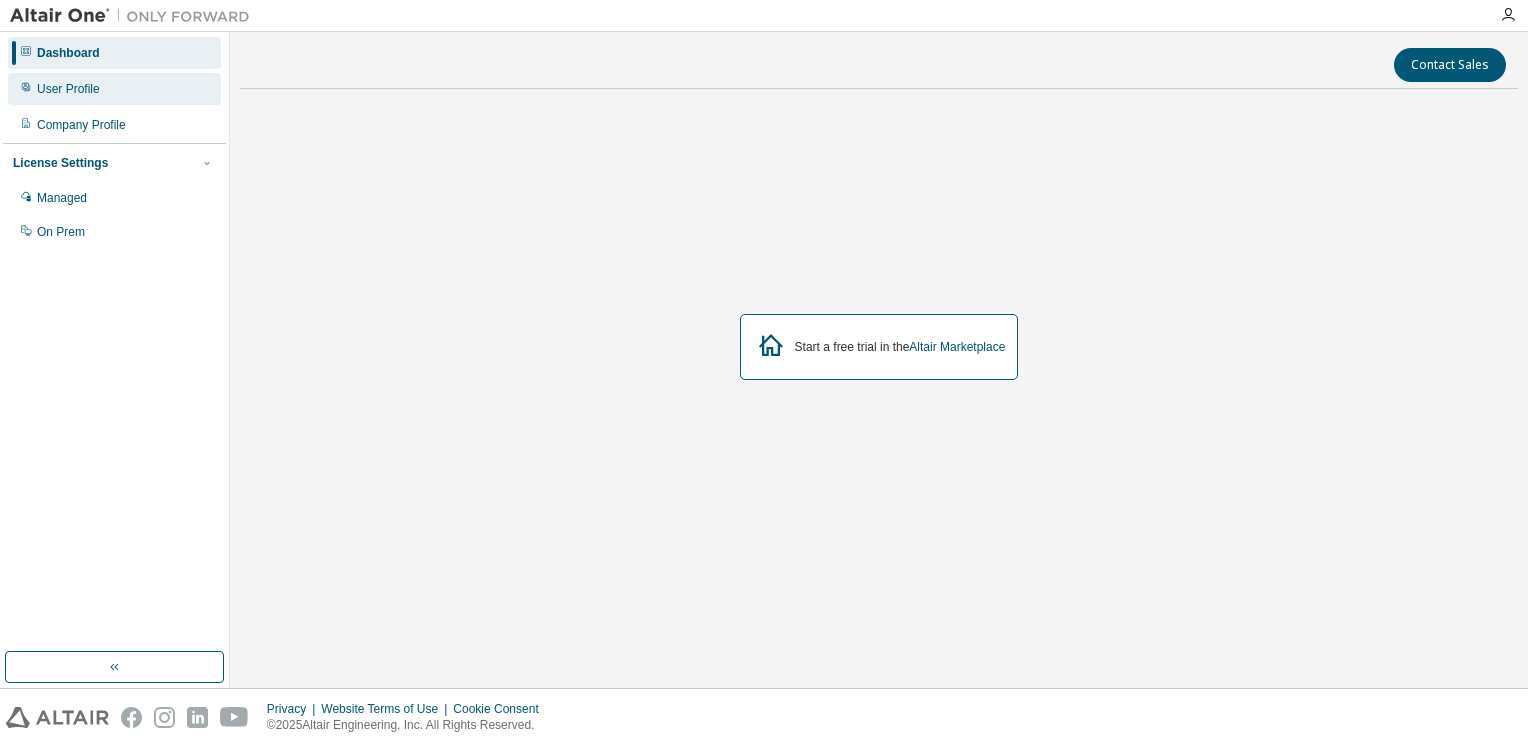 click on "User Profile" at bounding box center (68, 89) 